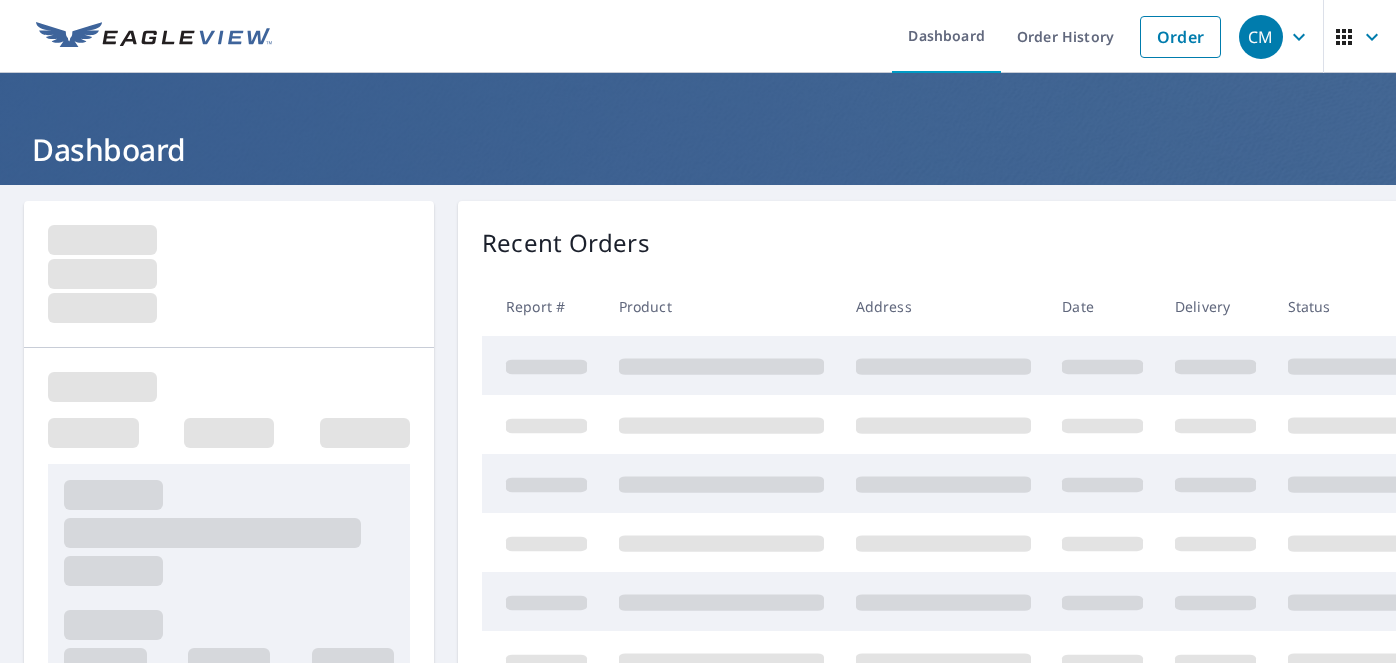 scroll, scrollTop: 0, scrollLeft: 0, axis: both 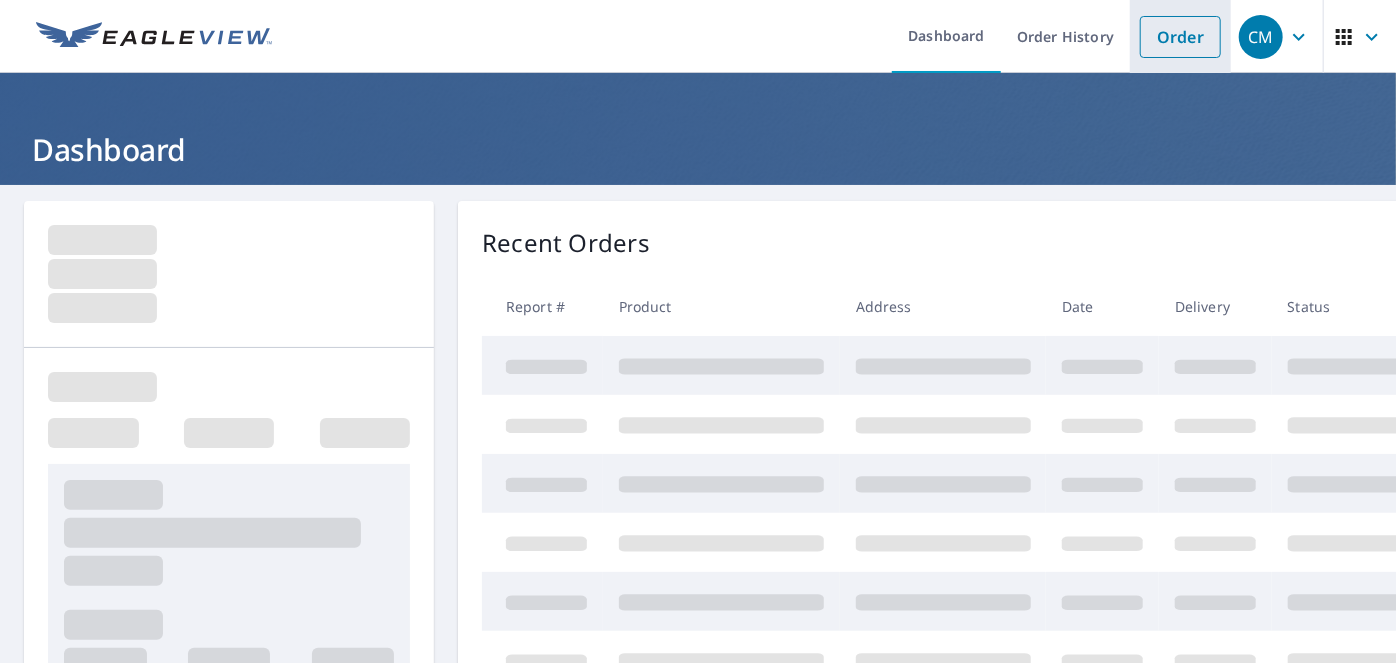 click on "Order" at bounding box center [1180, 37] 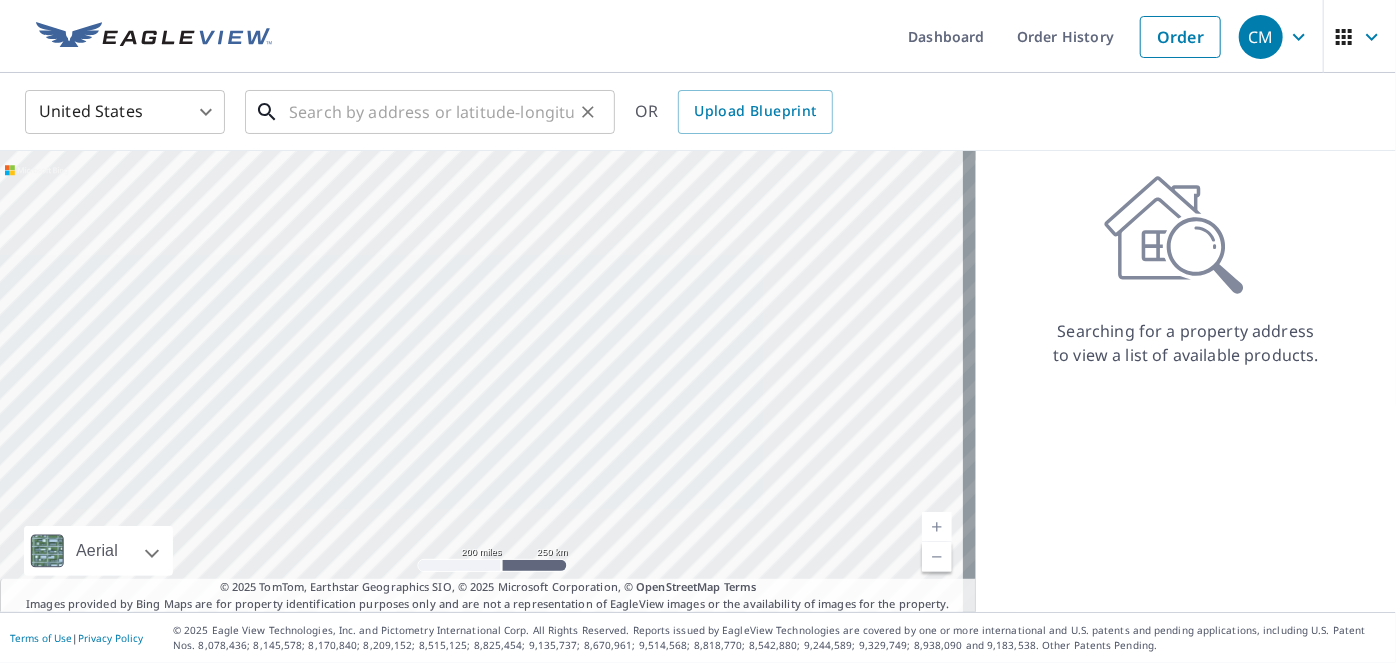 click at bounding box center (431, 112) 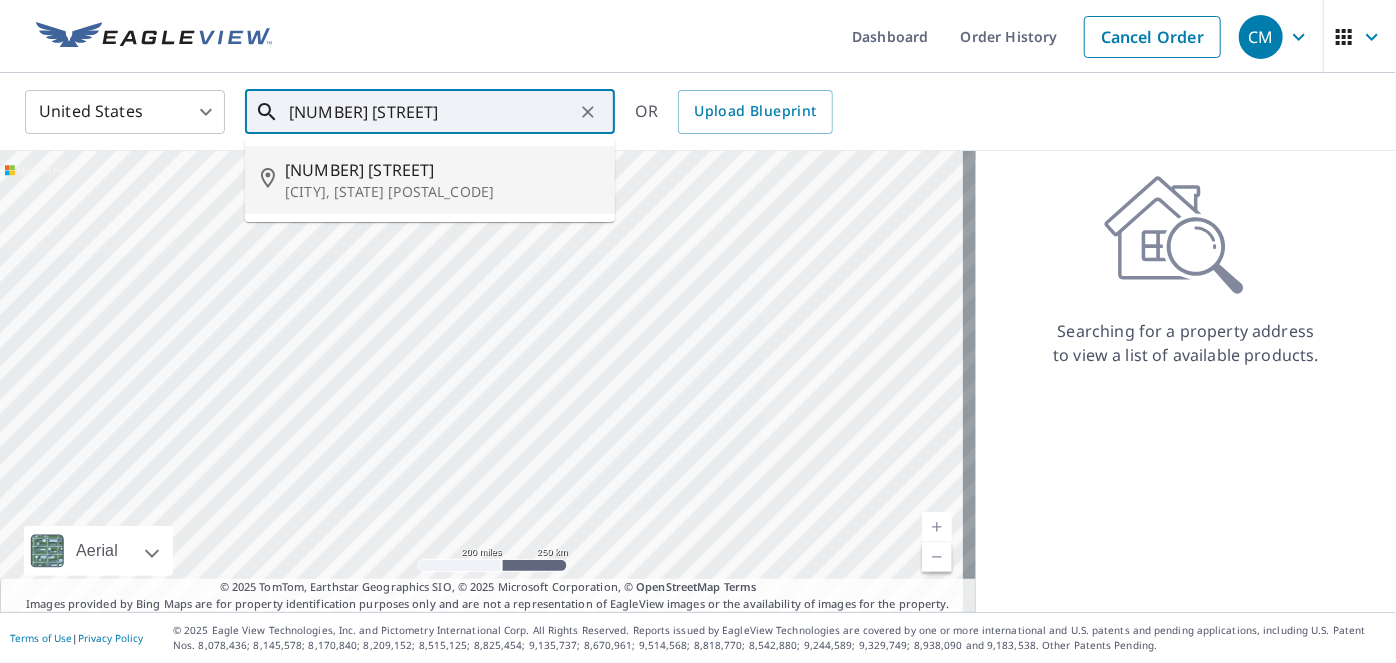 click on "Woodstock, MD 21163" at bounding box center (442, 192) 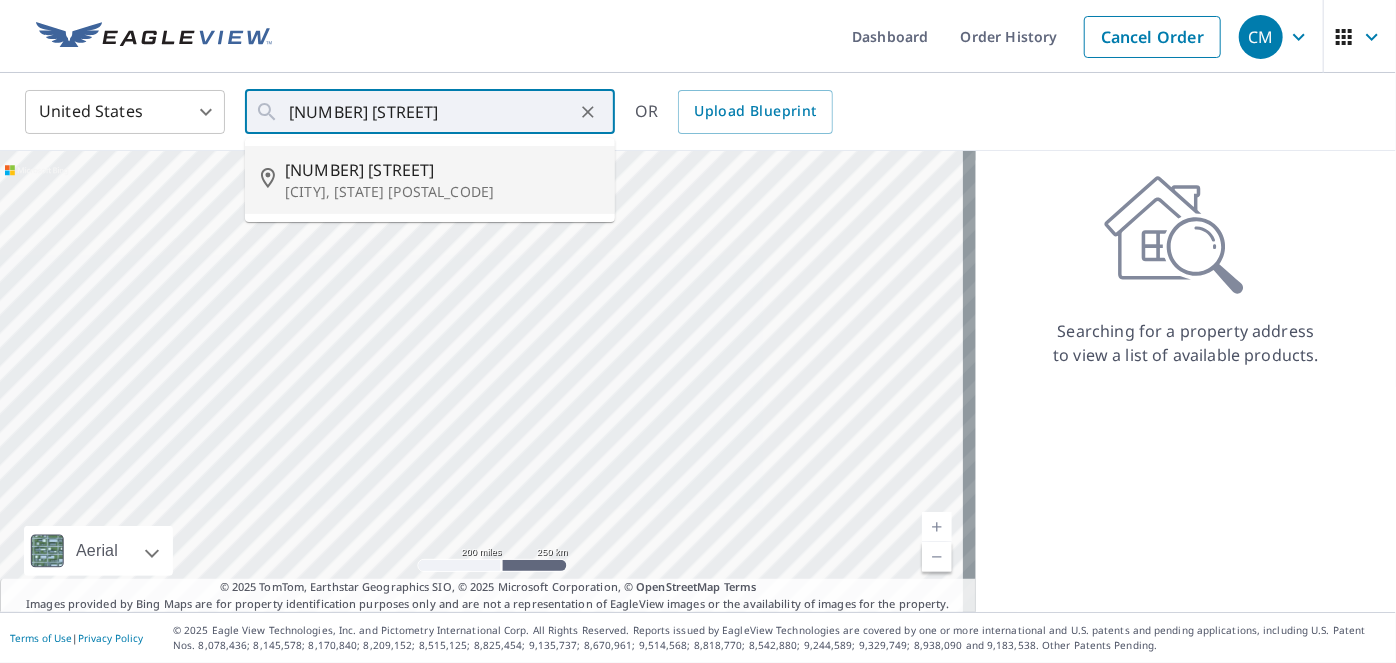 type on "10721 Davis Ave Woodstock, MD 21163" 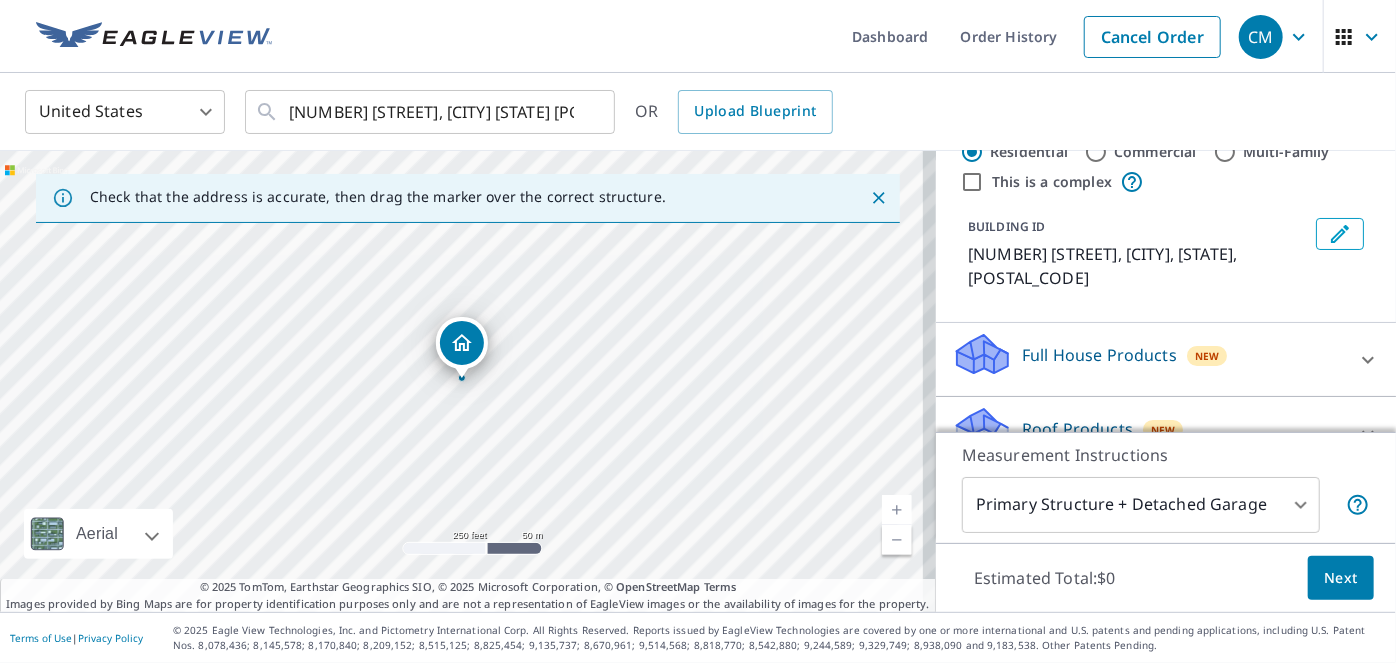 scroll, scrollTop: 90, scrollLeft: 0, axis: vertical 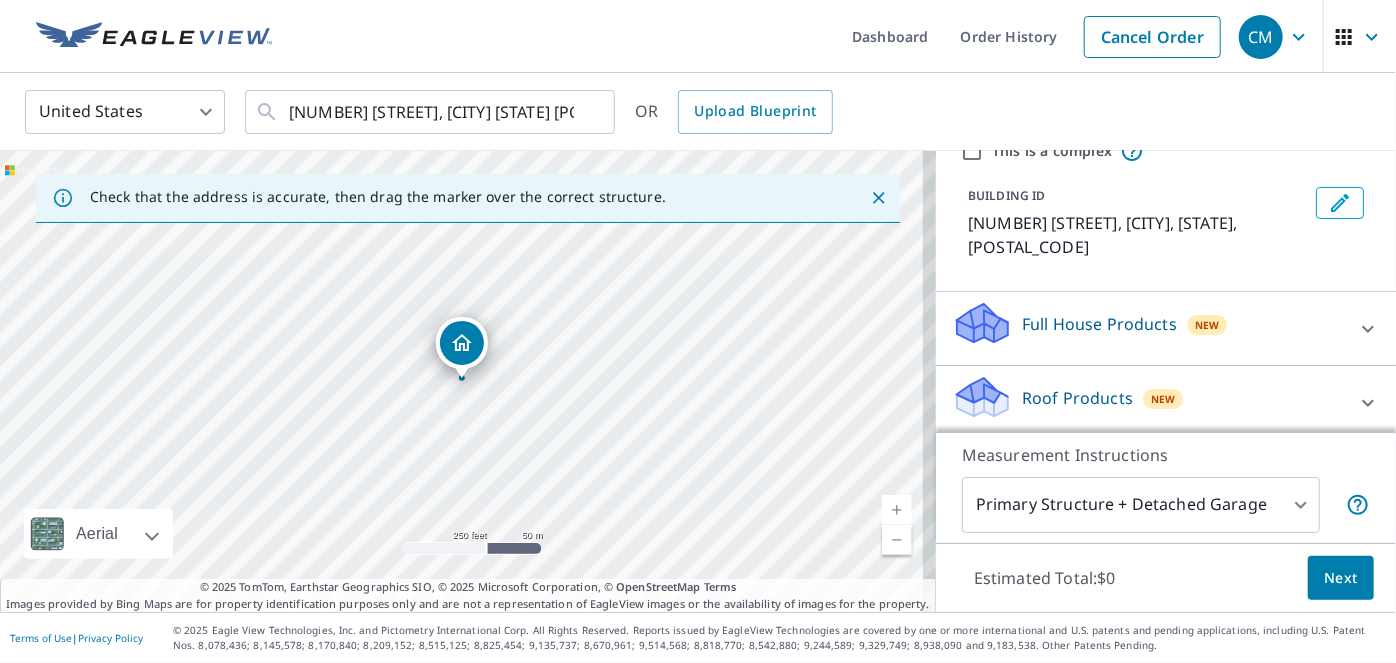 click on "Roof Products" at bounding box center (1077, 398) 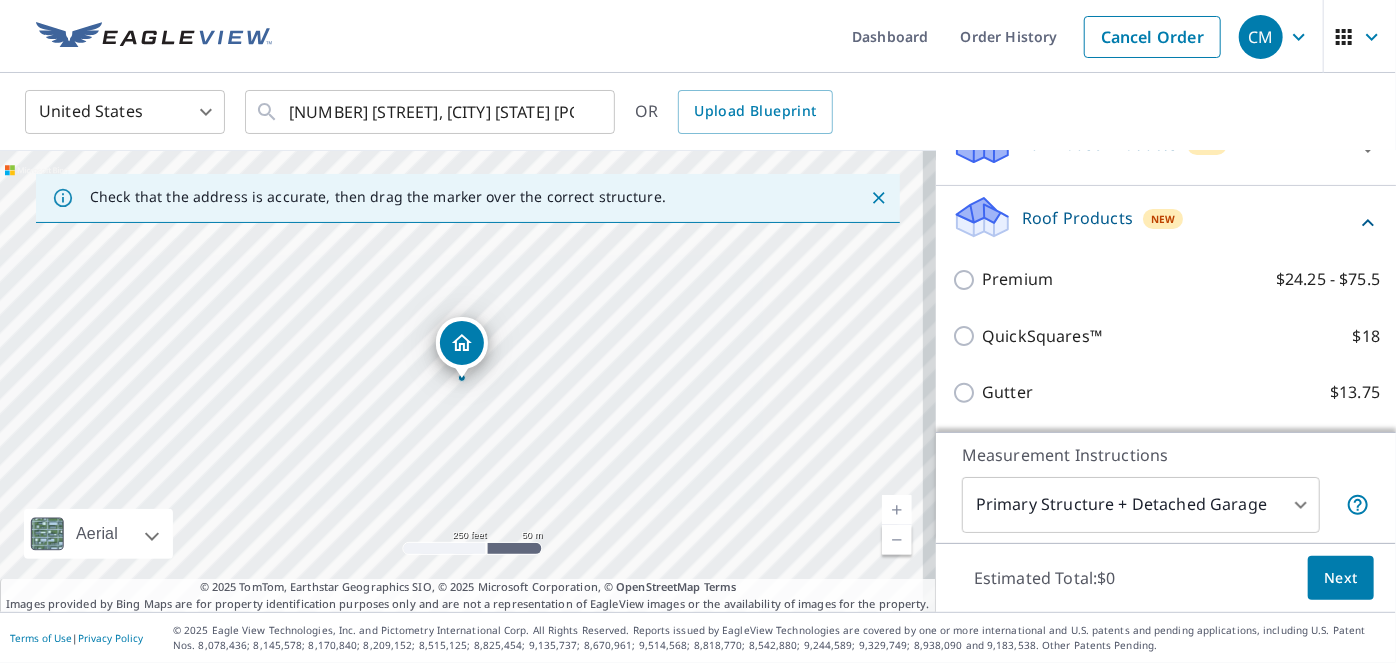 scroll, scrollTop: 272, scrollLeft: 0, axis: vertical 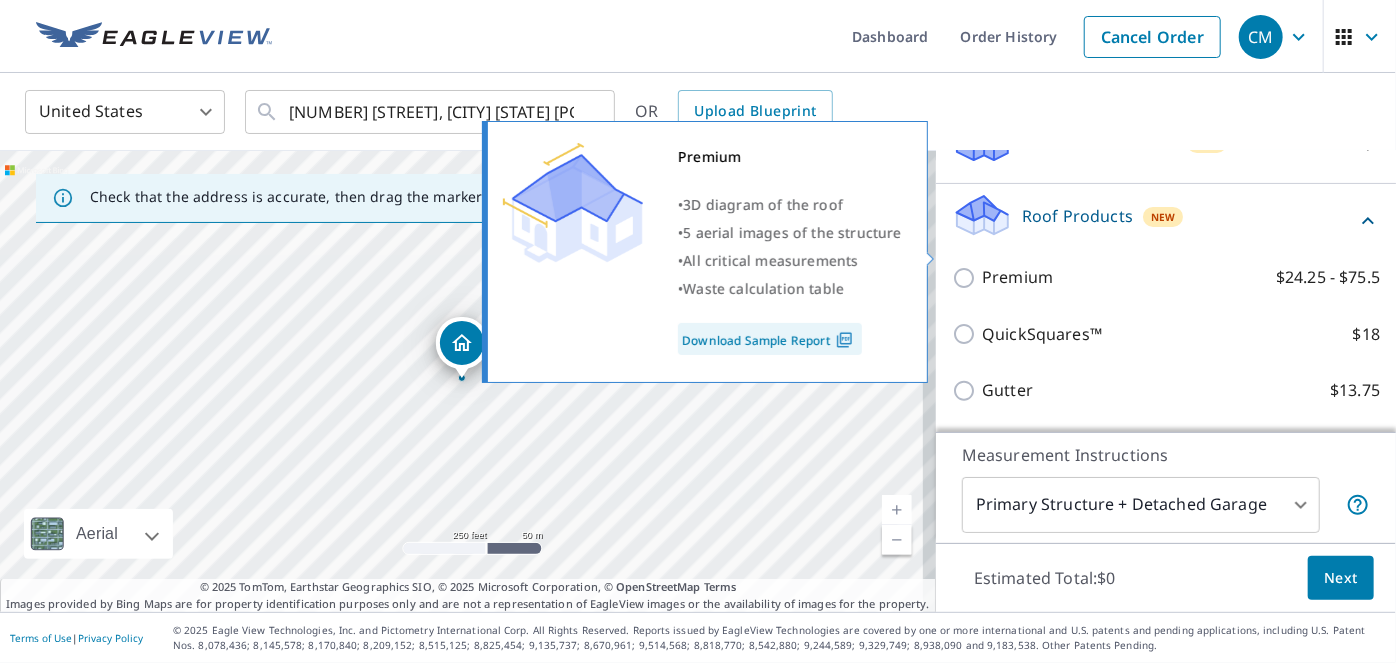 click on "Premium $24.25 - $75.5" at bounding box center [967, 278] 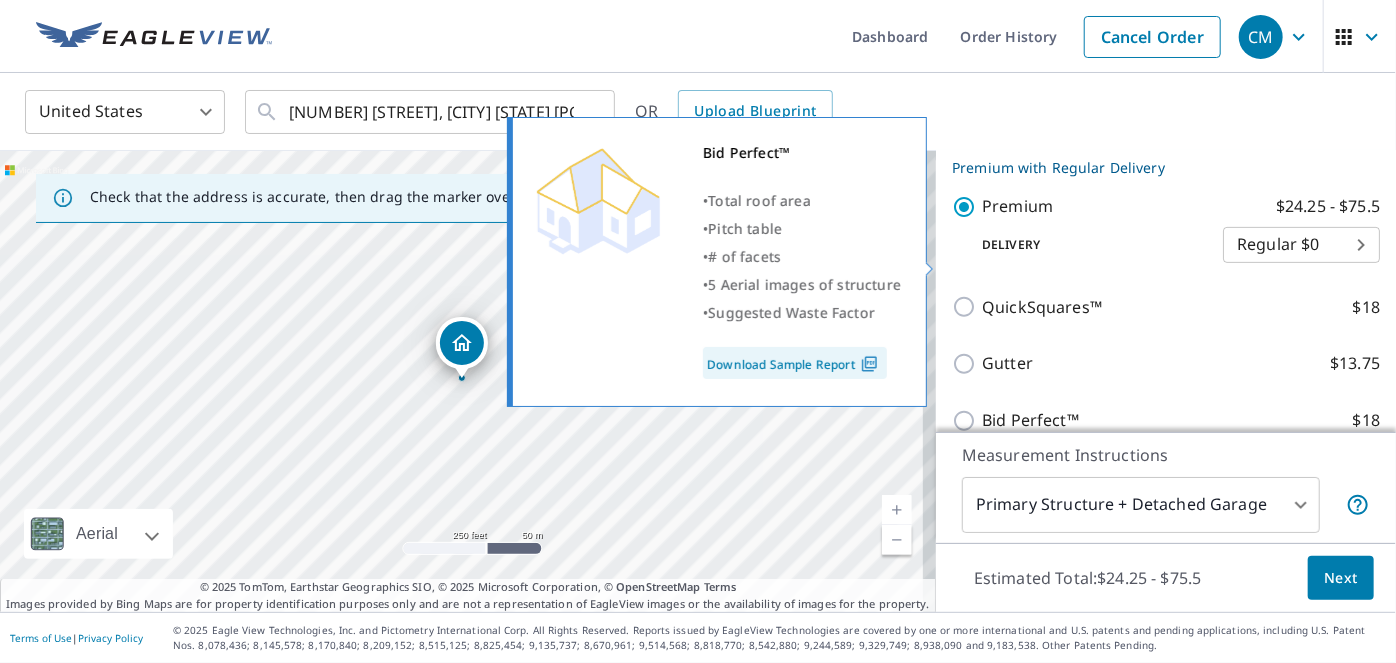 scroll, scrollTop: 513, scrollLeft: 0, axis: vertical 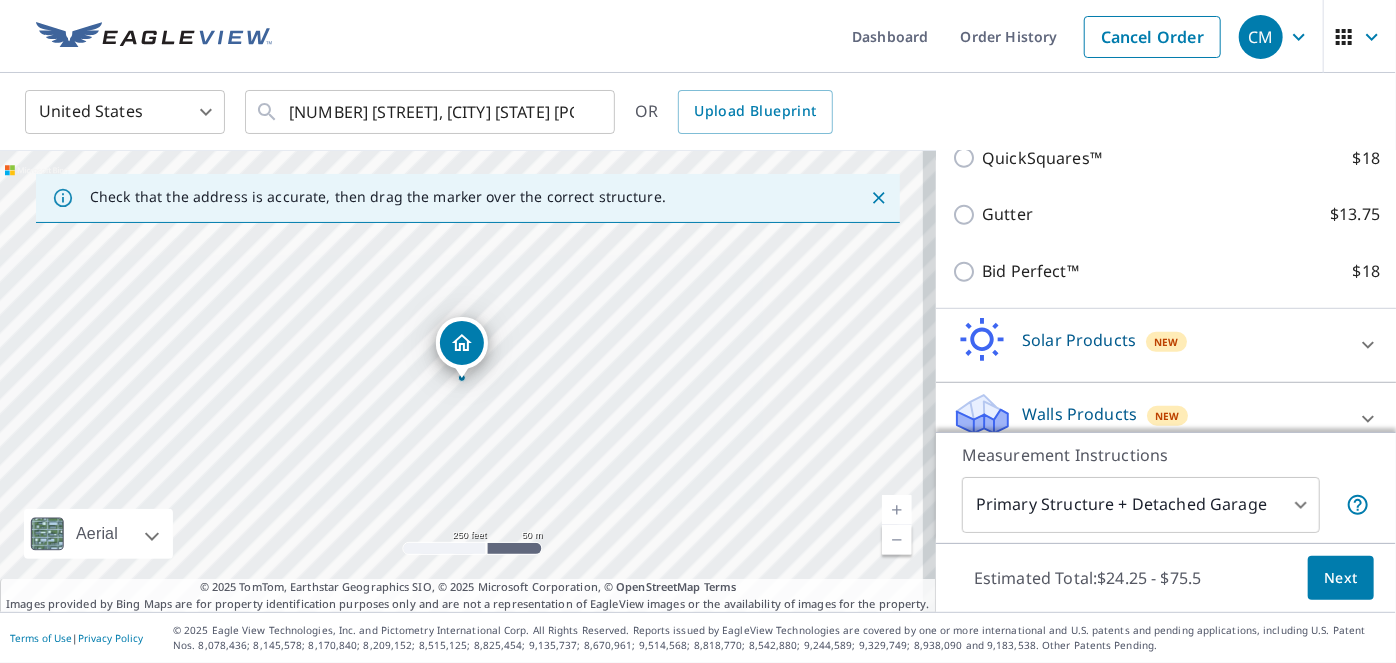 click on "Next" at bounding box center [1341, 578] 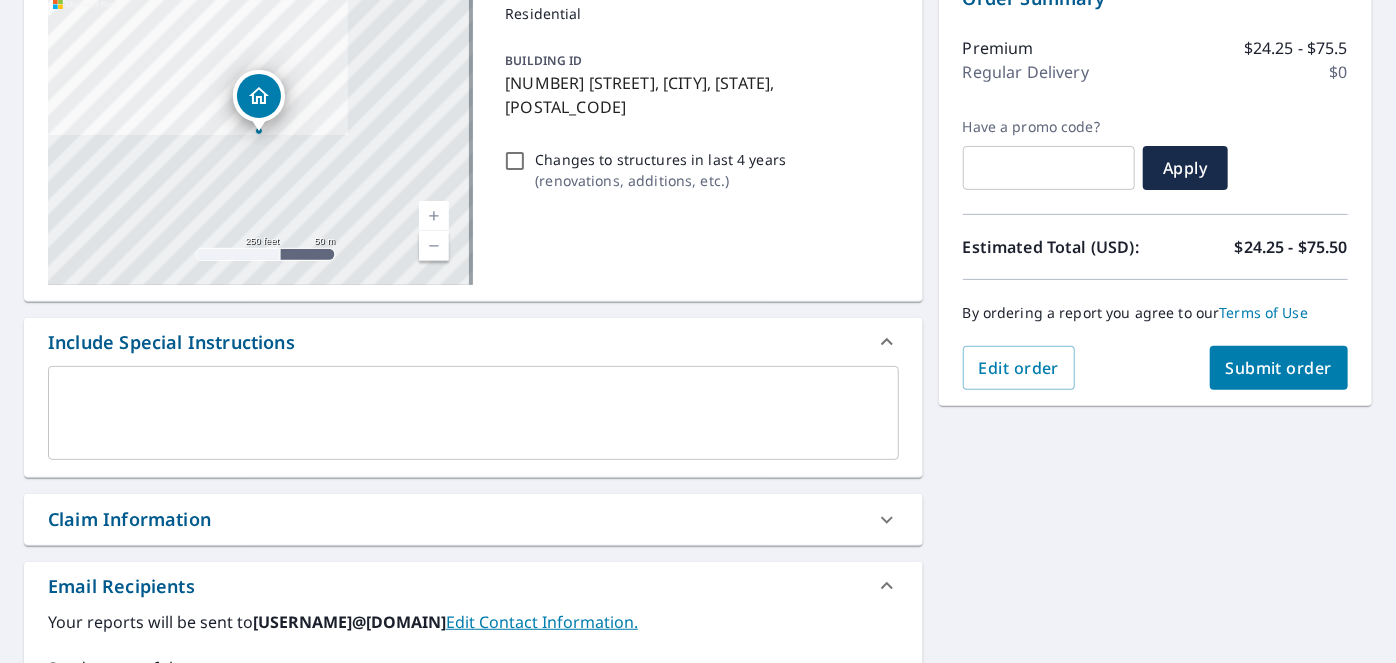 scroll, scrollTop: 363, scrollLeft: 0, axis: vertical 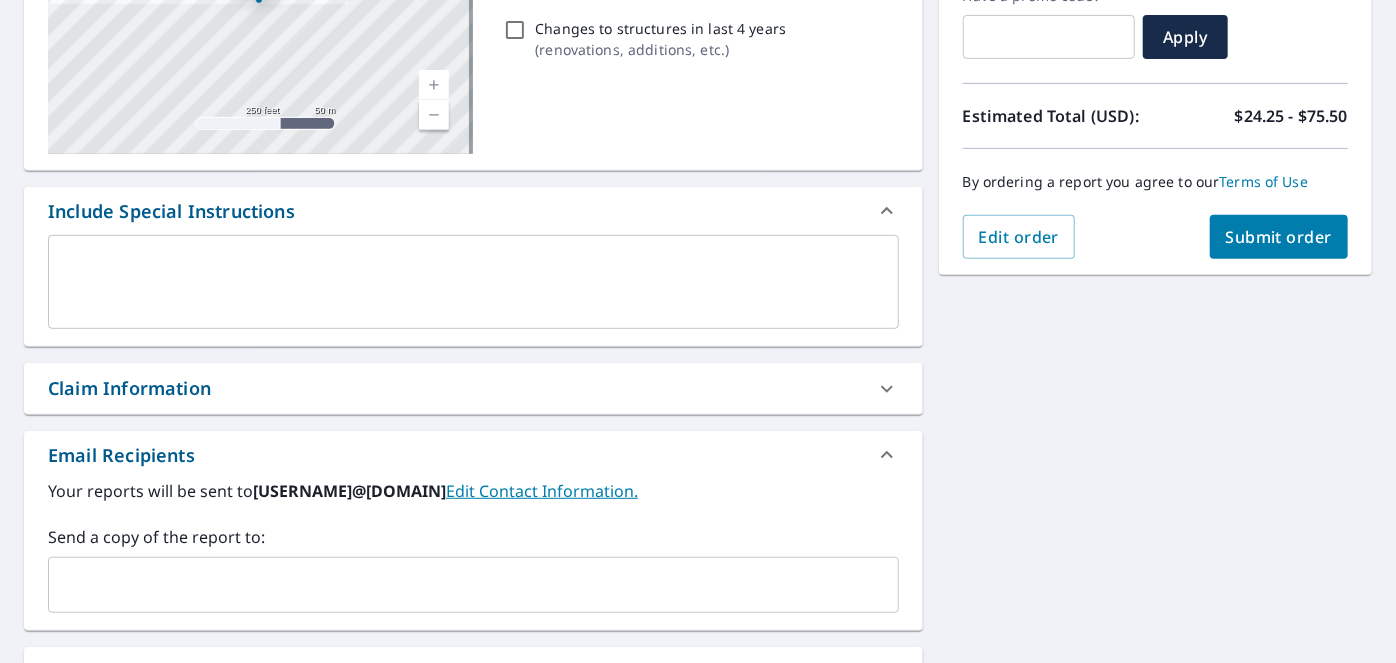 click at bounding box center [458, 585] 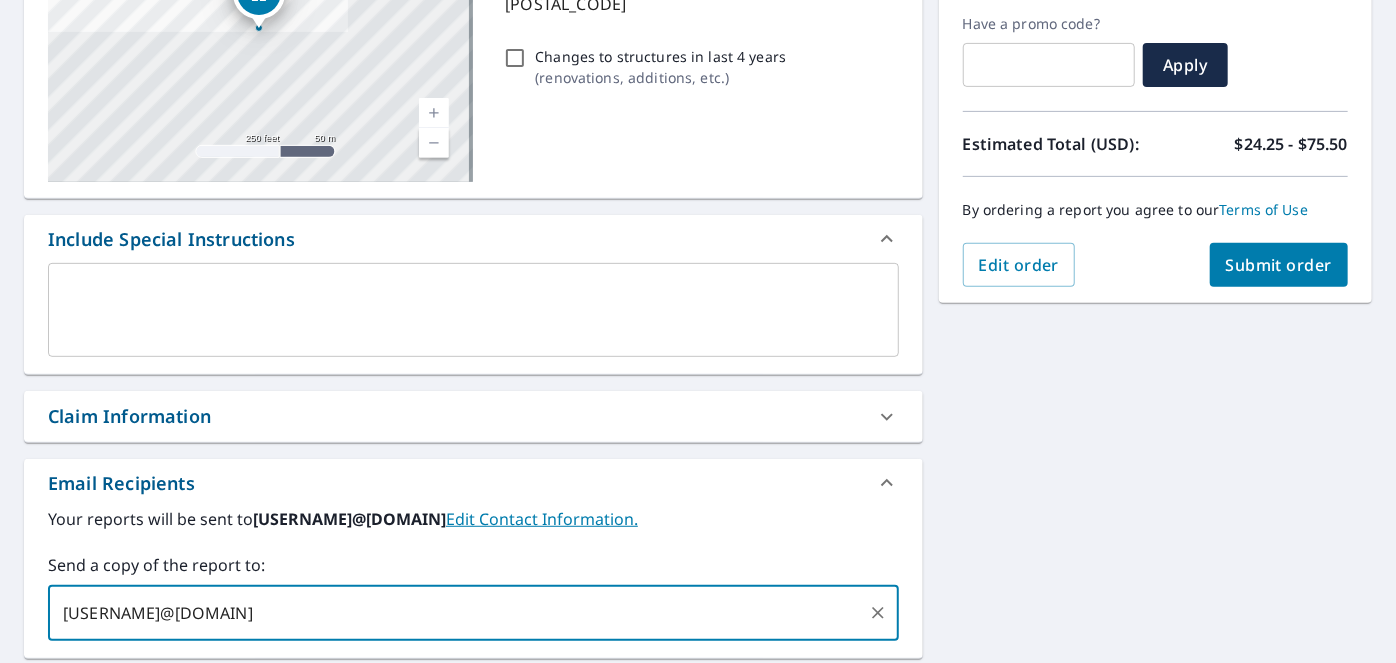 scroll, scrollTop: 181, scrollLeft: 0, axis: vertical 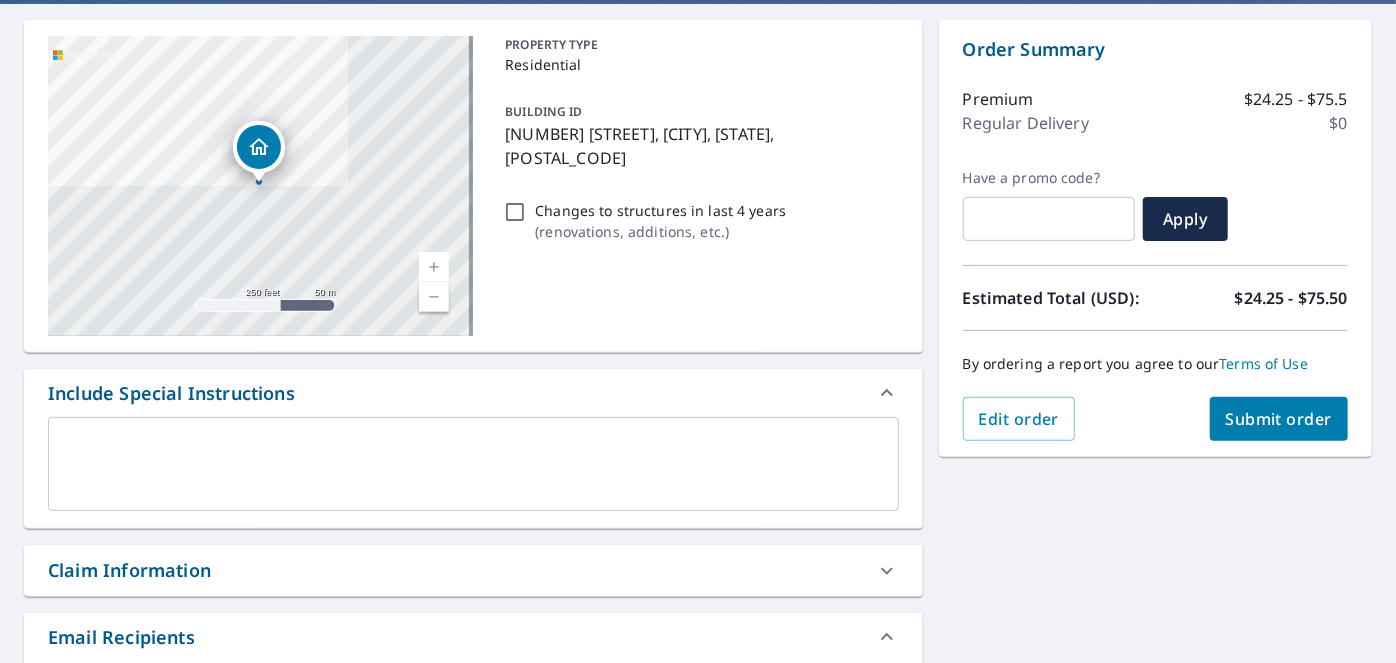 type on "[EMAIL]" 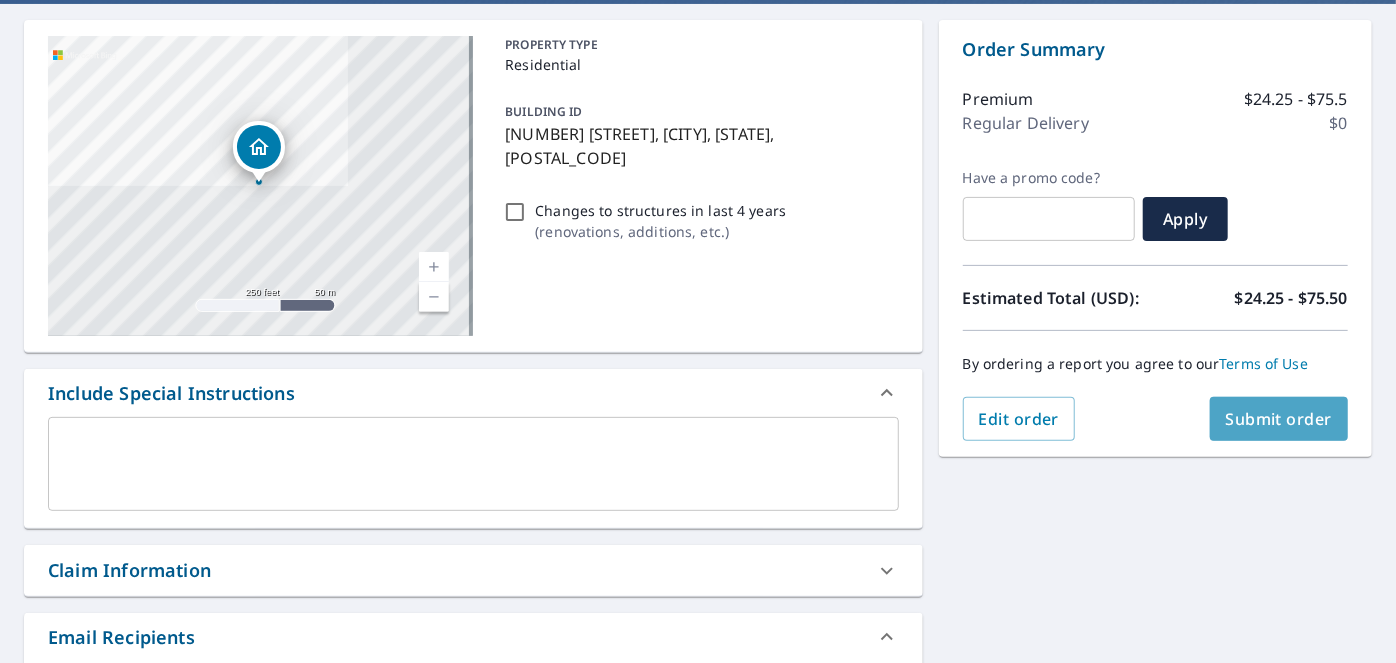 click on "Submit order" at bounding box center [1279, 419] 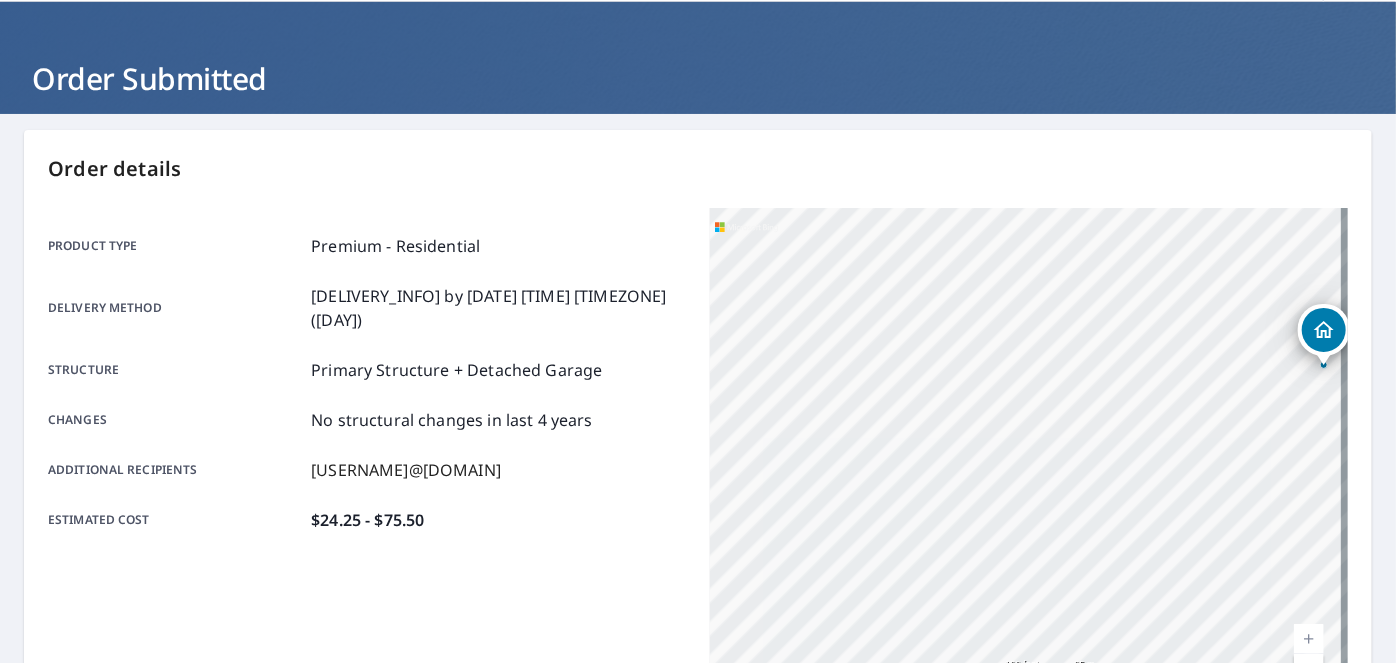 scroll, scrollTop: 0, scrollLeft: 0, axis: both 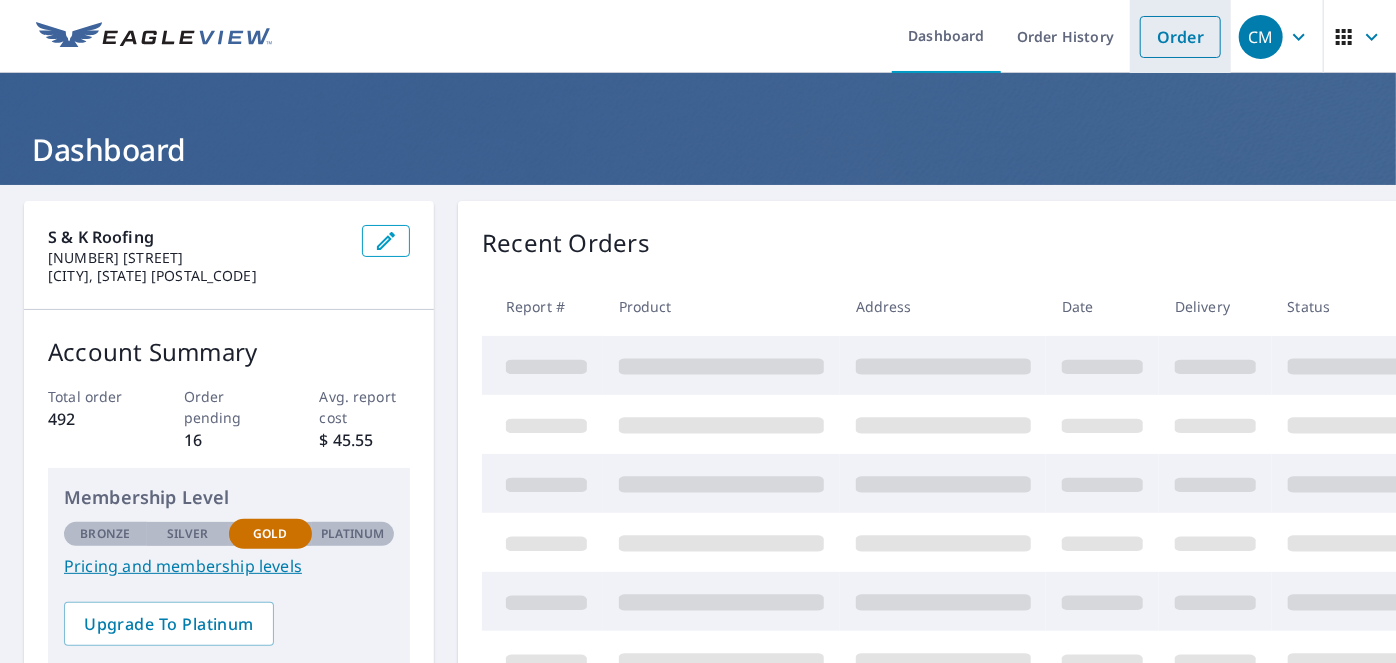 click on "Order" at bounding box center (1180, 37) 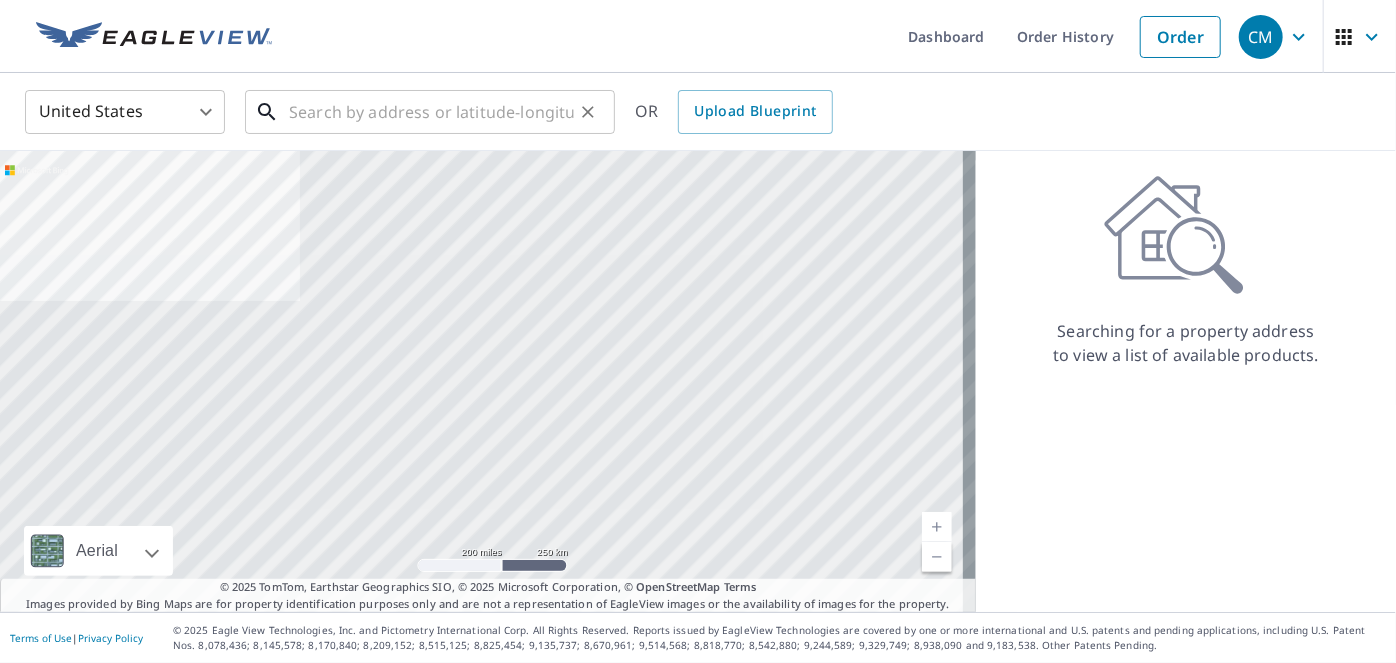 click at bounding box center (431, 112) 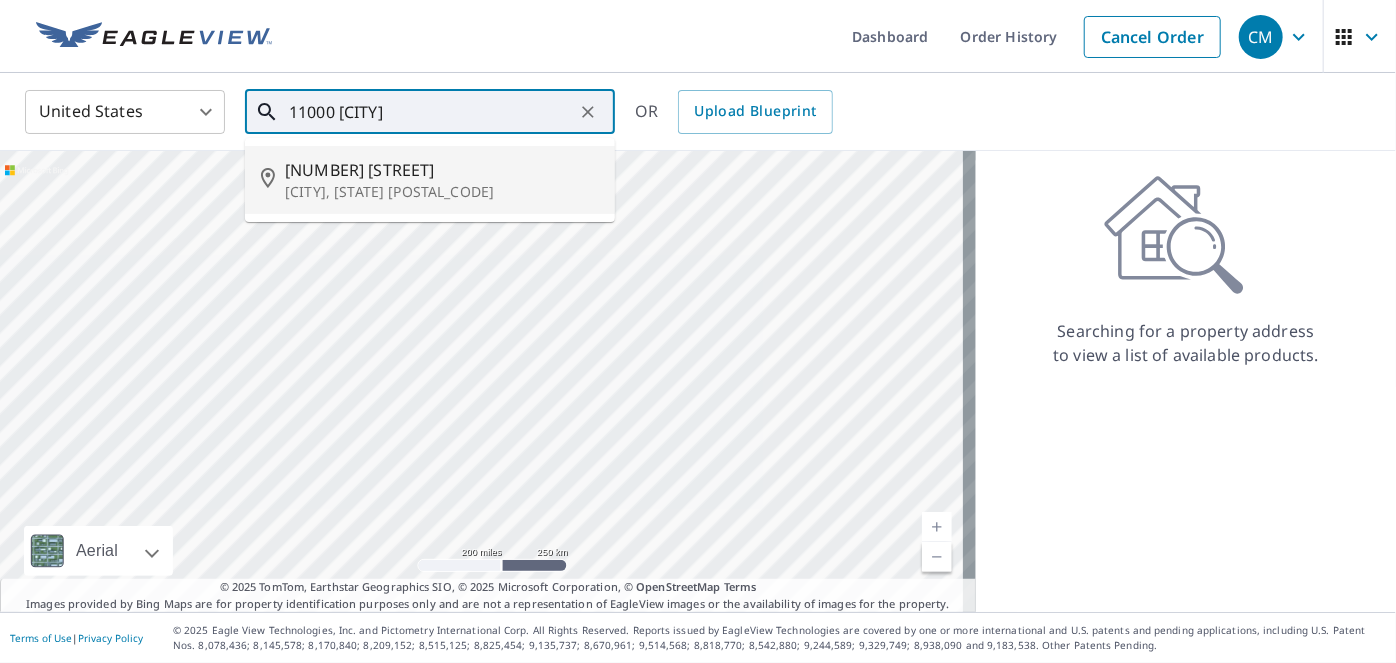 click on "[NUMBER] [STREET]" at bounding box center (442, 170) 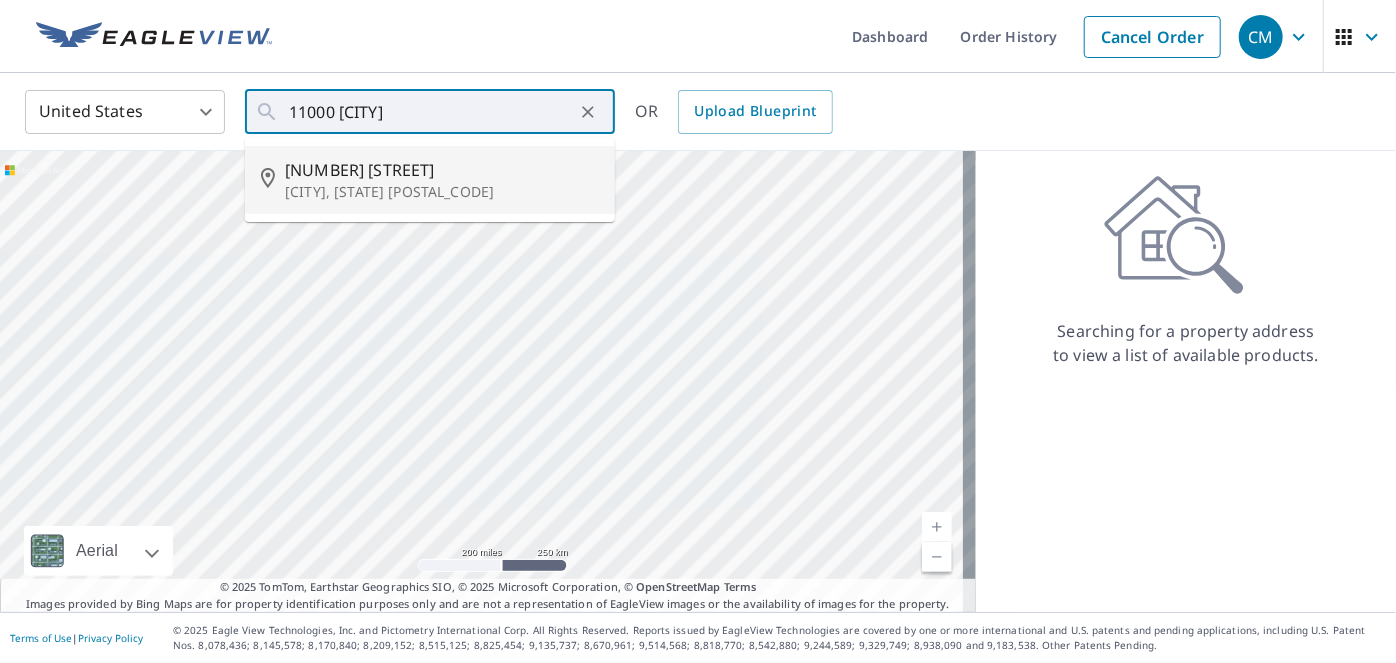 type on "[NUMBER] [STREET], [CITY], [STATE], [POSTAL_CODE]" 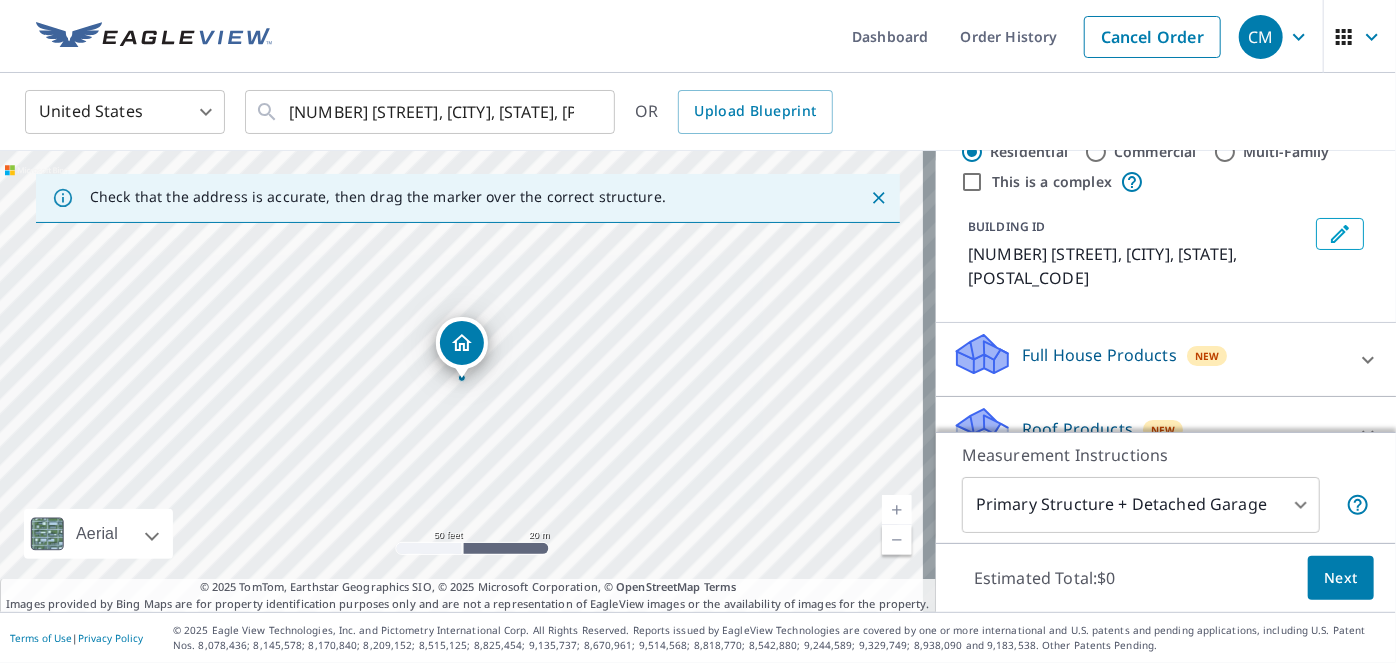 scroll, scrollTop: 90, scrollLeft: 0, axis: vertical 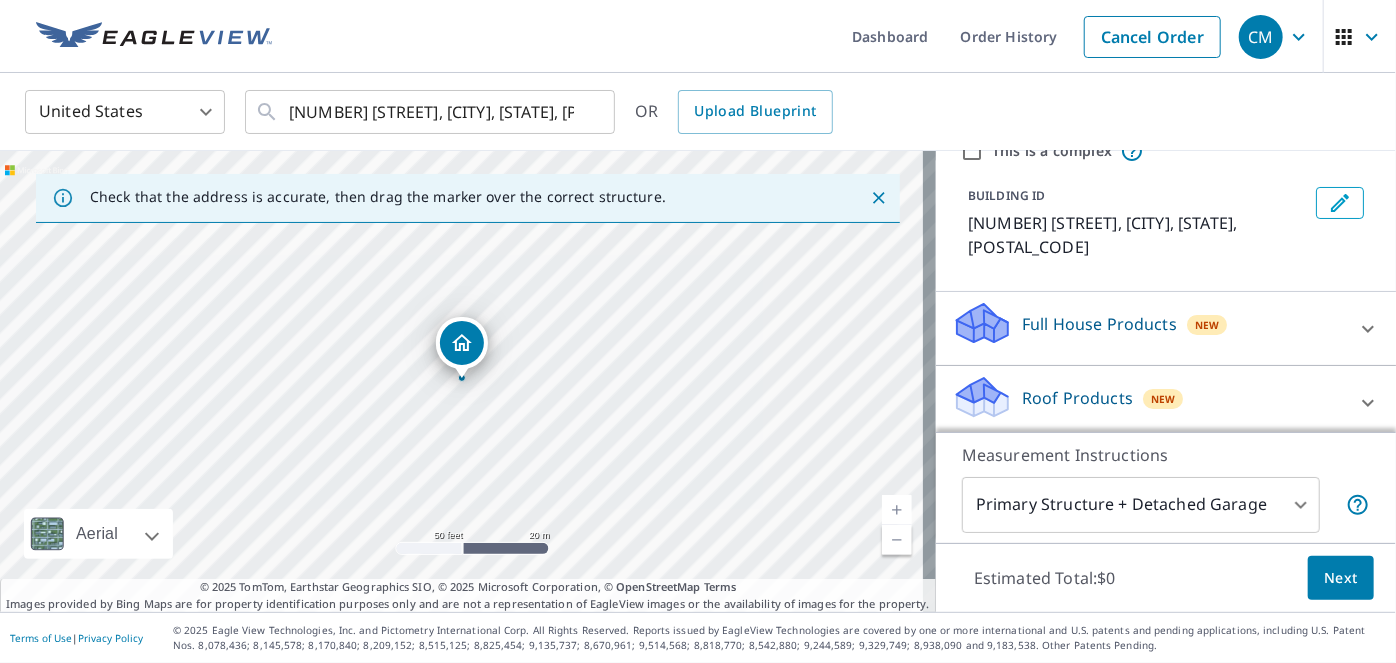 click on "Roof Products" at bounding box center (1077, 398) 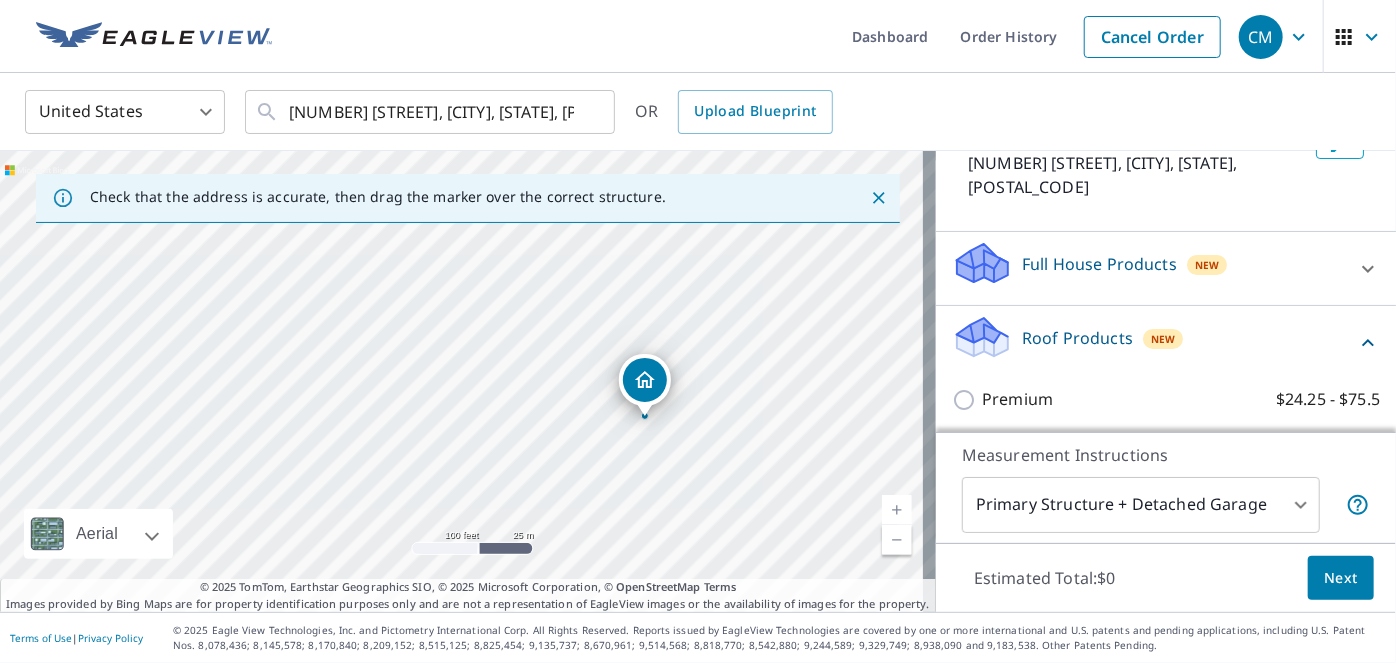 scroll, scrollTop: 181, scrollLeft: 0, axis: vertical 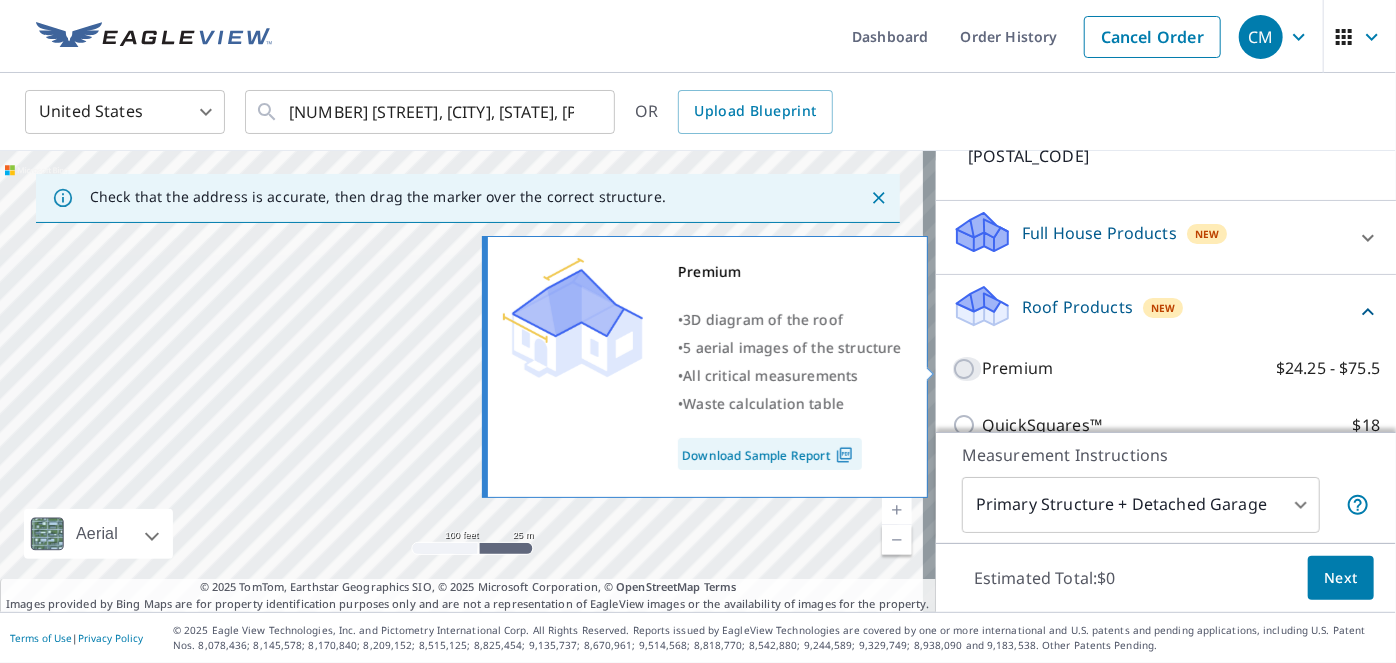 click on "Premium $24.25 - $75.5" at bounding box center [967, 369] 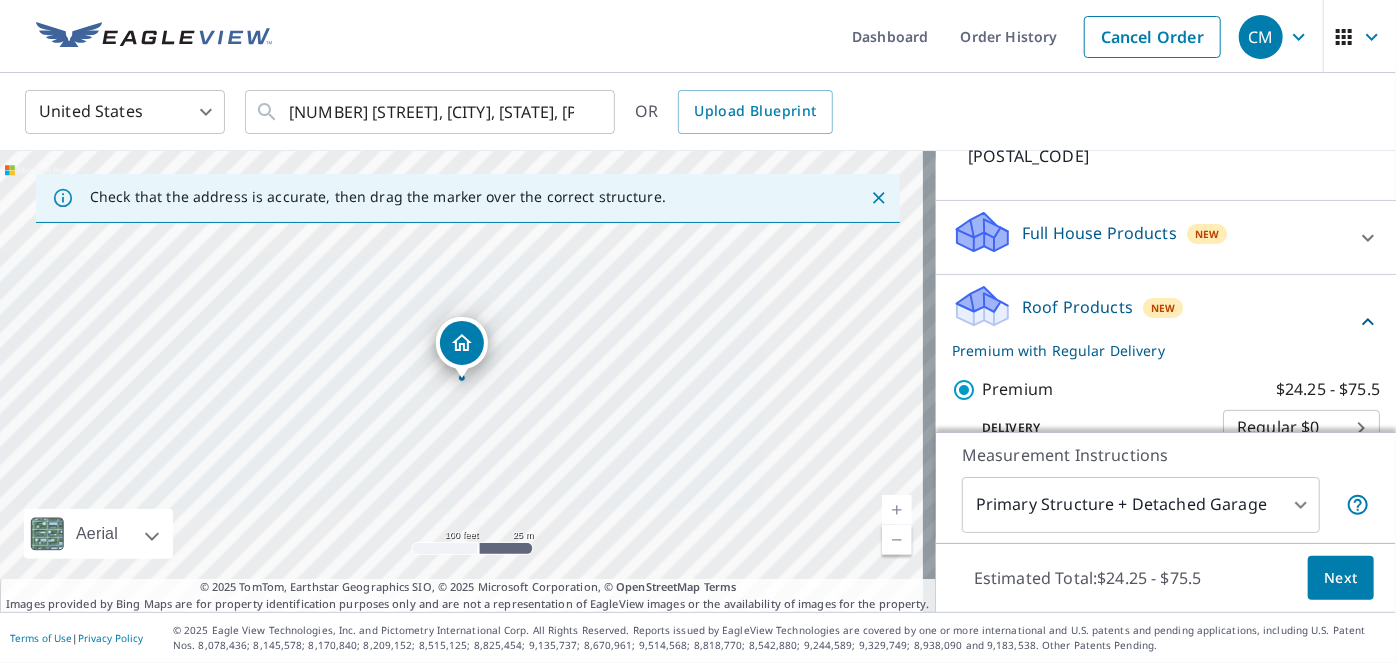 click on "Next" at bounding box center (1341, 578) 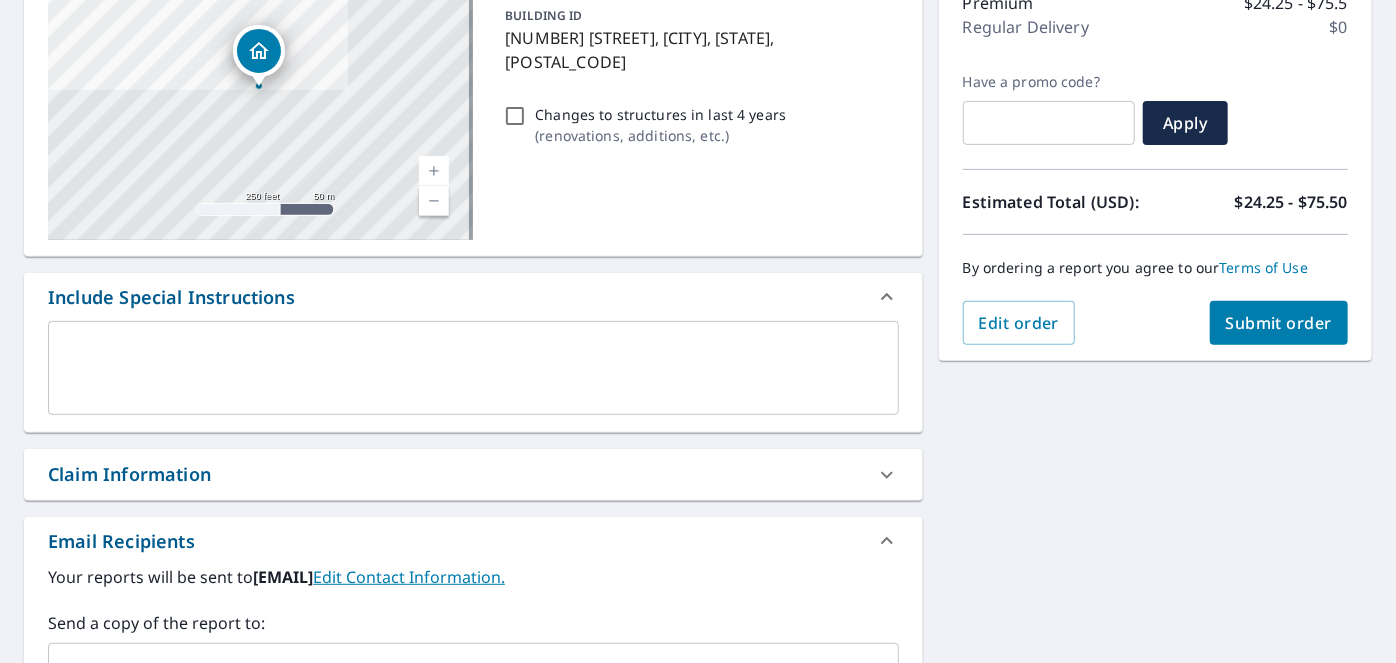 scroll, scrollTop: 363, scrollLeft: 0, axis: vertical 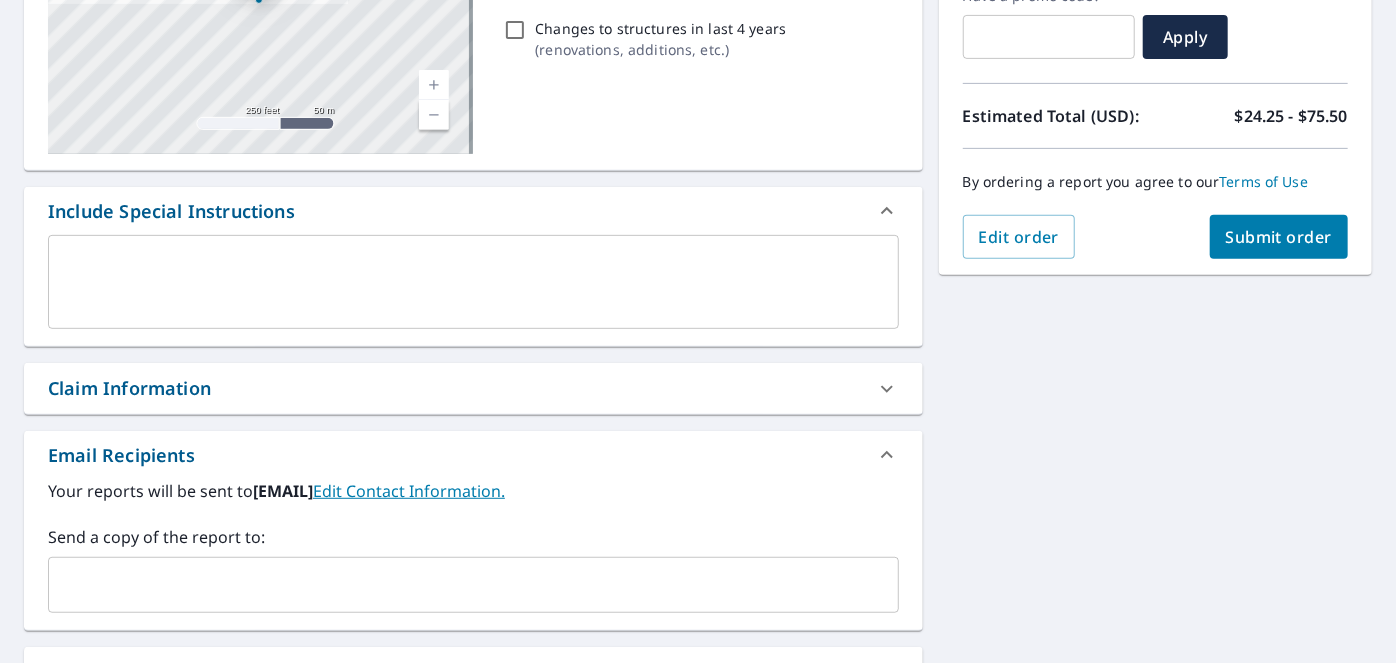 click at bounding box center [458, 585] 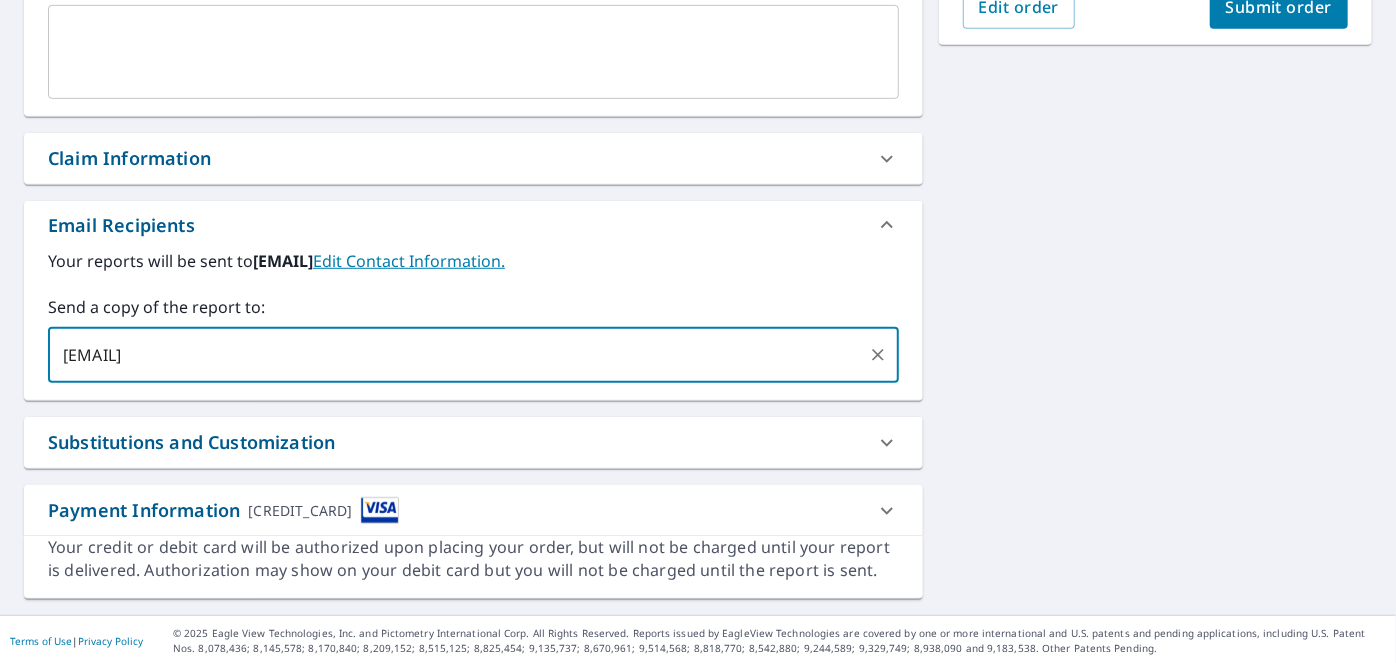 scroll, scrollTop: 138, scrollLeft: 0, axis: vertical 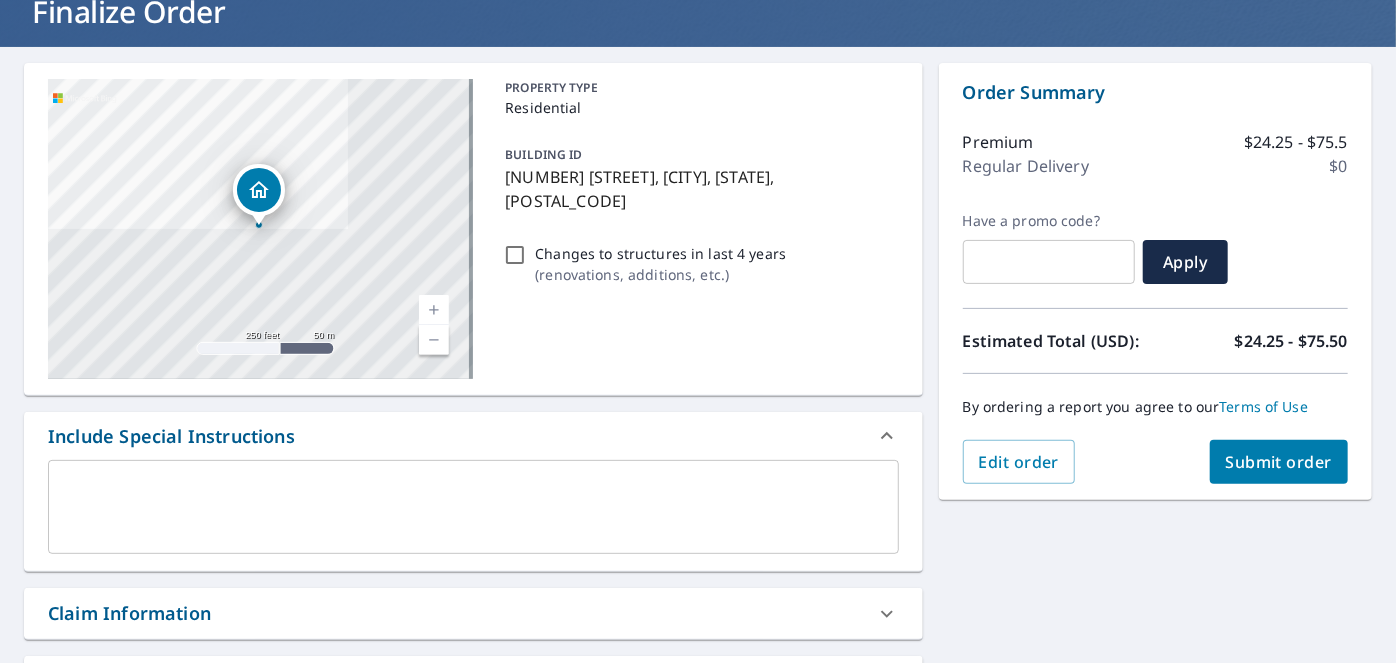 type on "[EMAIL]" 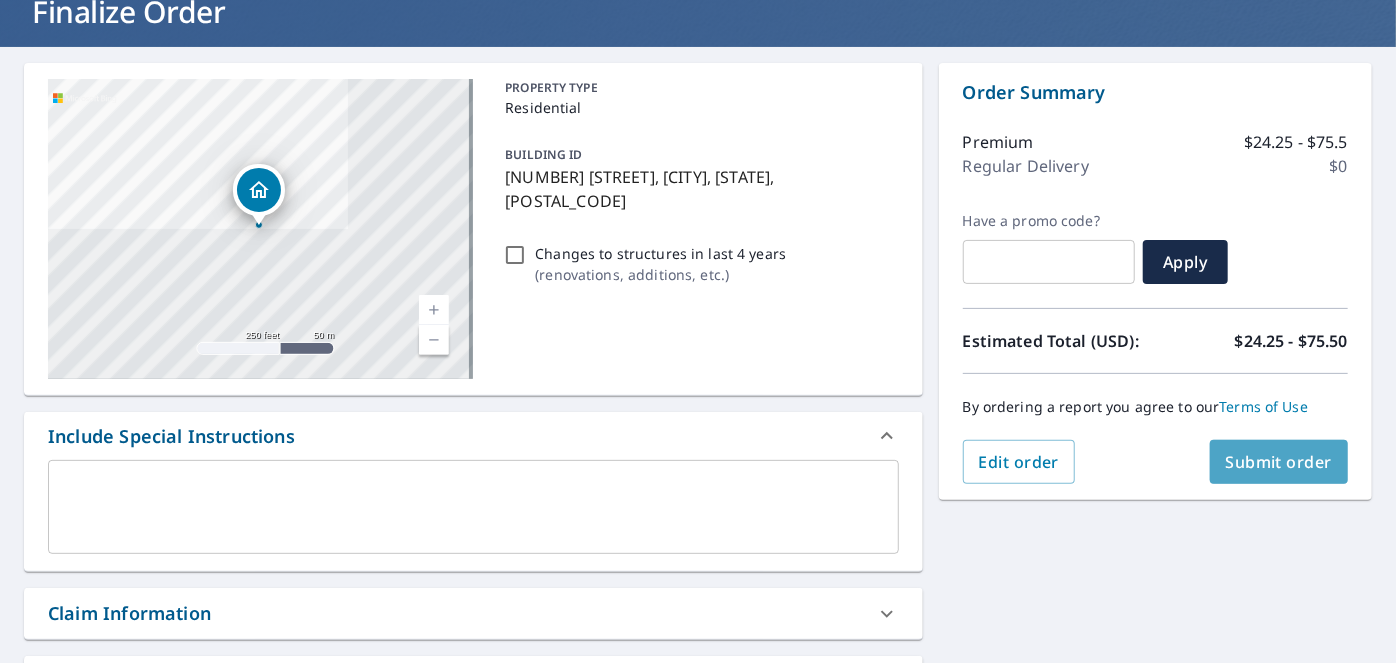 click on "Submit order" at bounding box center (1279, 462) 